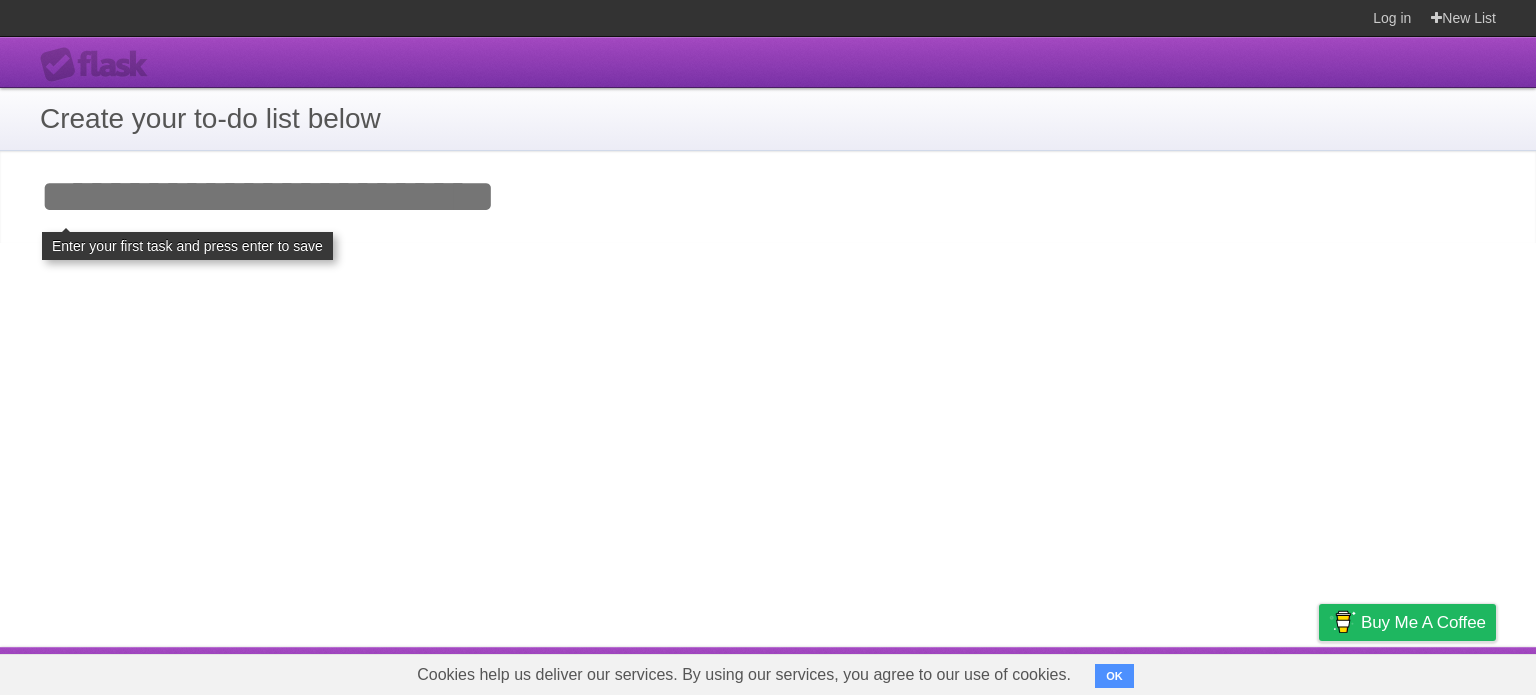 scroll, scrollTop: 0, scrollLeft: 0, axis: both 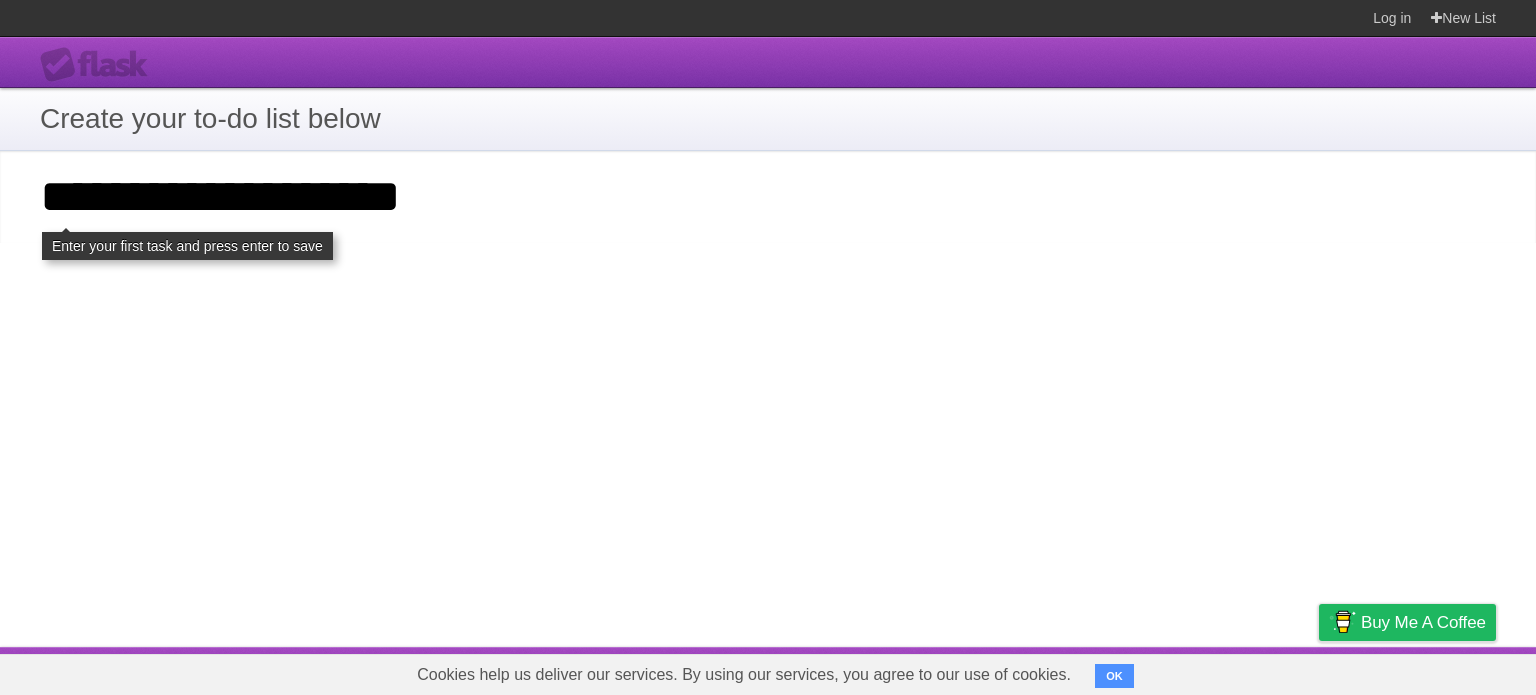type on "**********" 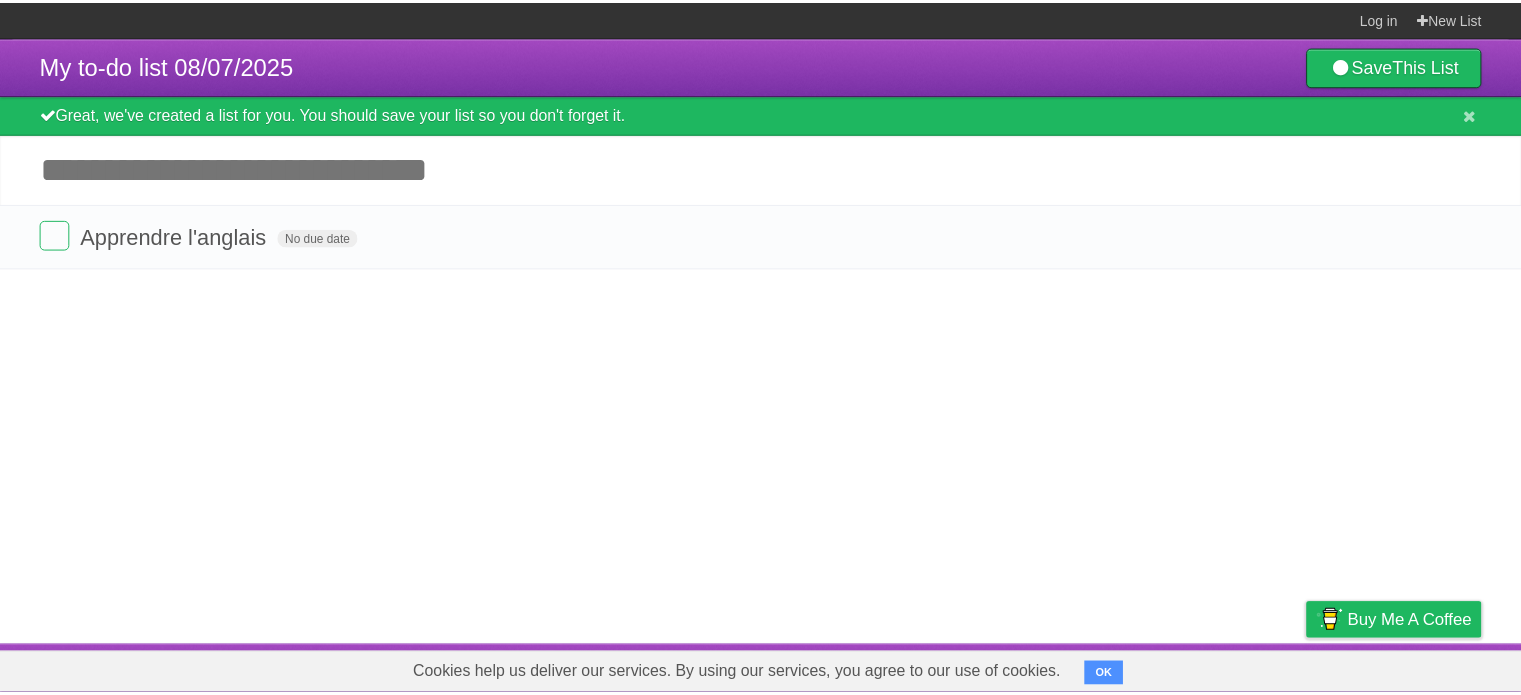 scroll, scrollTop: 0, scrollLeft: 0, axis: both 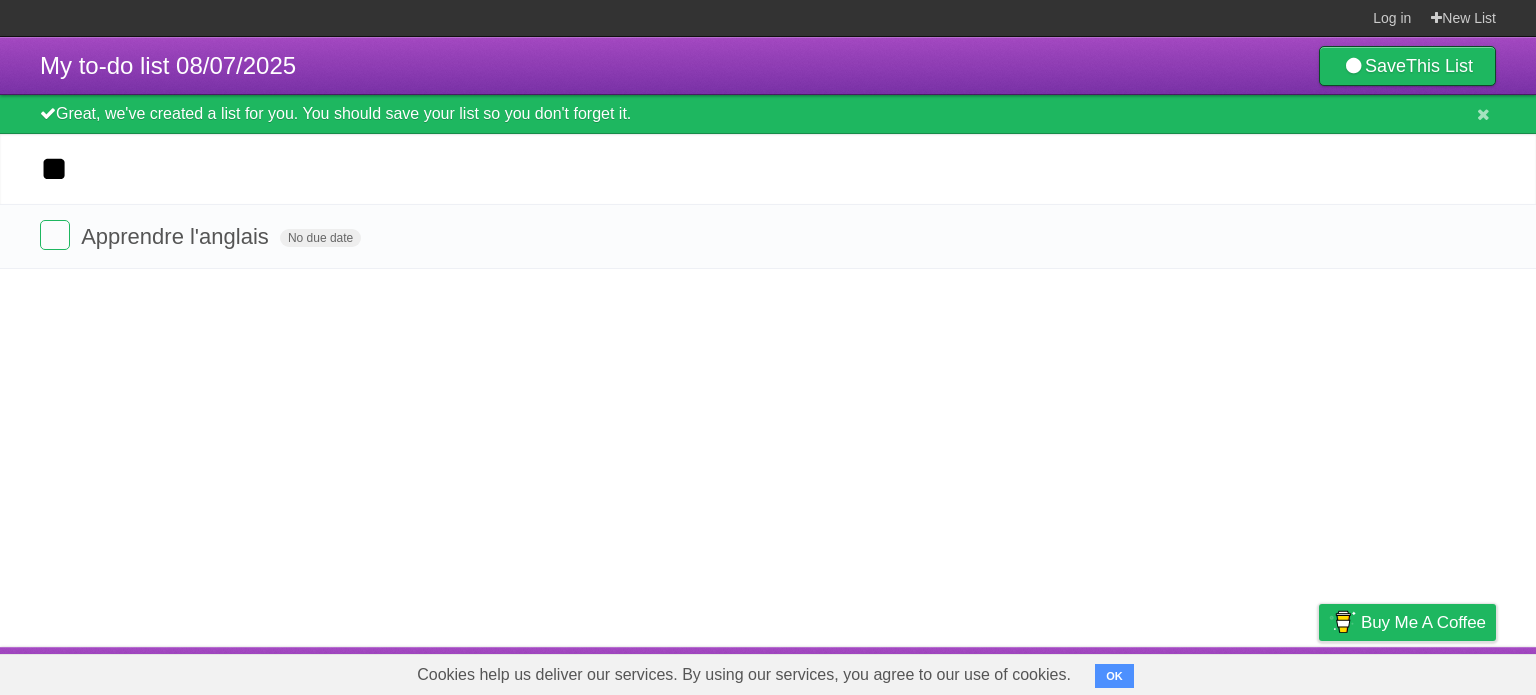 type on "*" 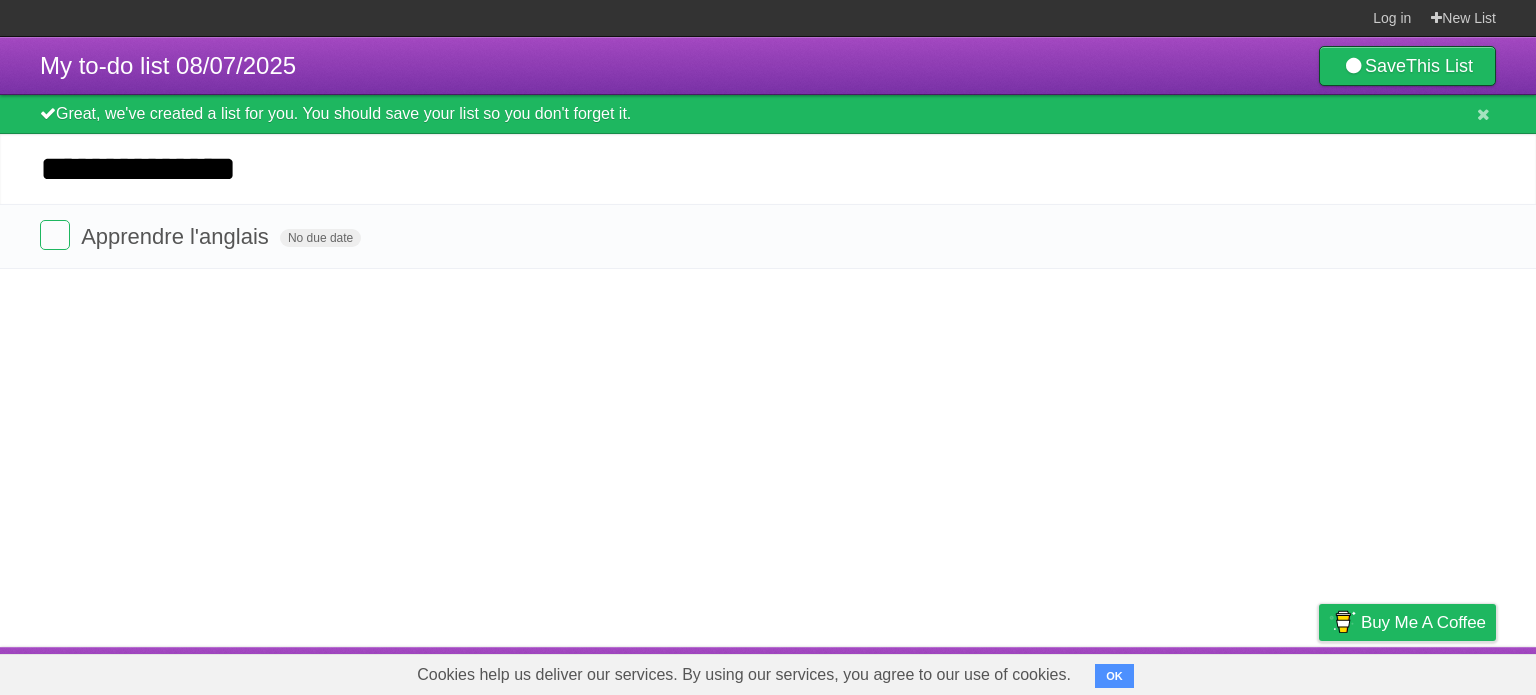 type on "**********" 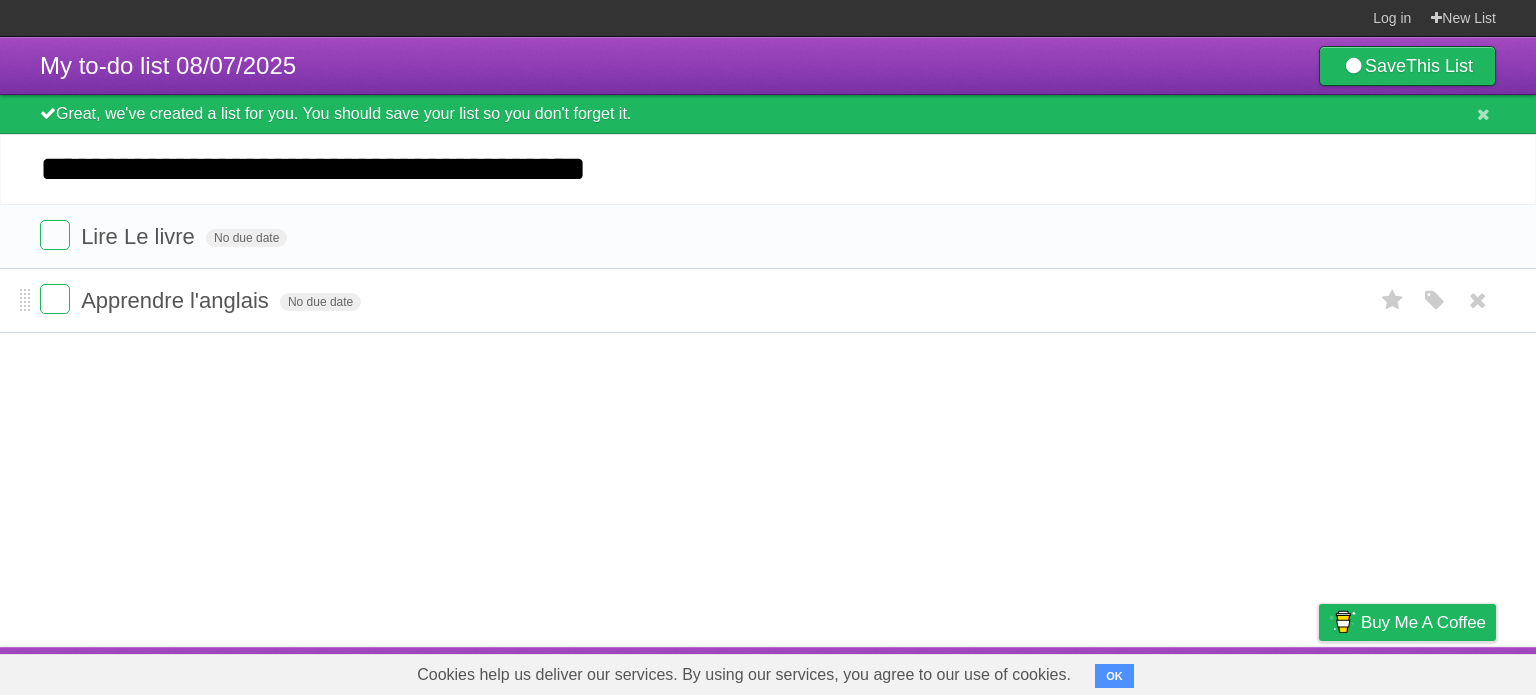 type on "**********" 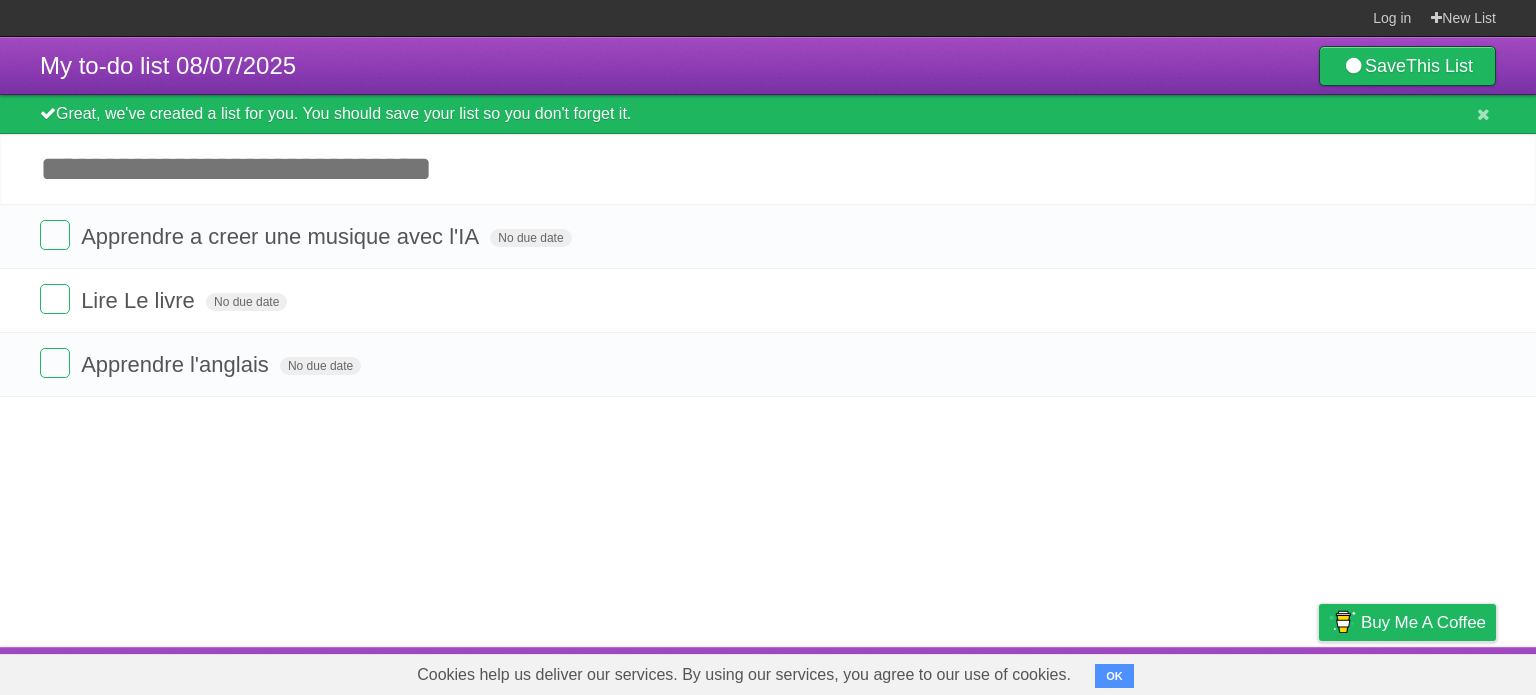 click on "Add another task" at bounding box center [768, 169] 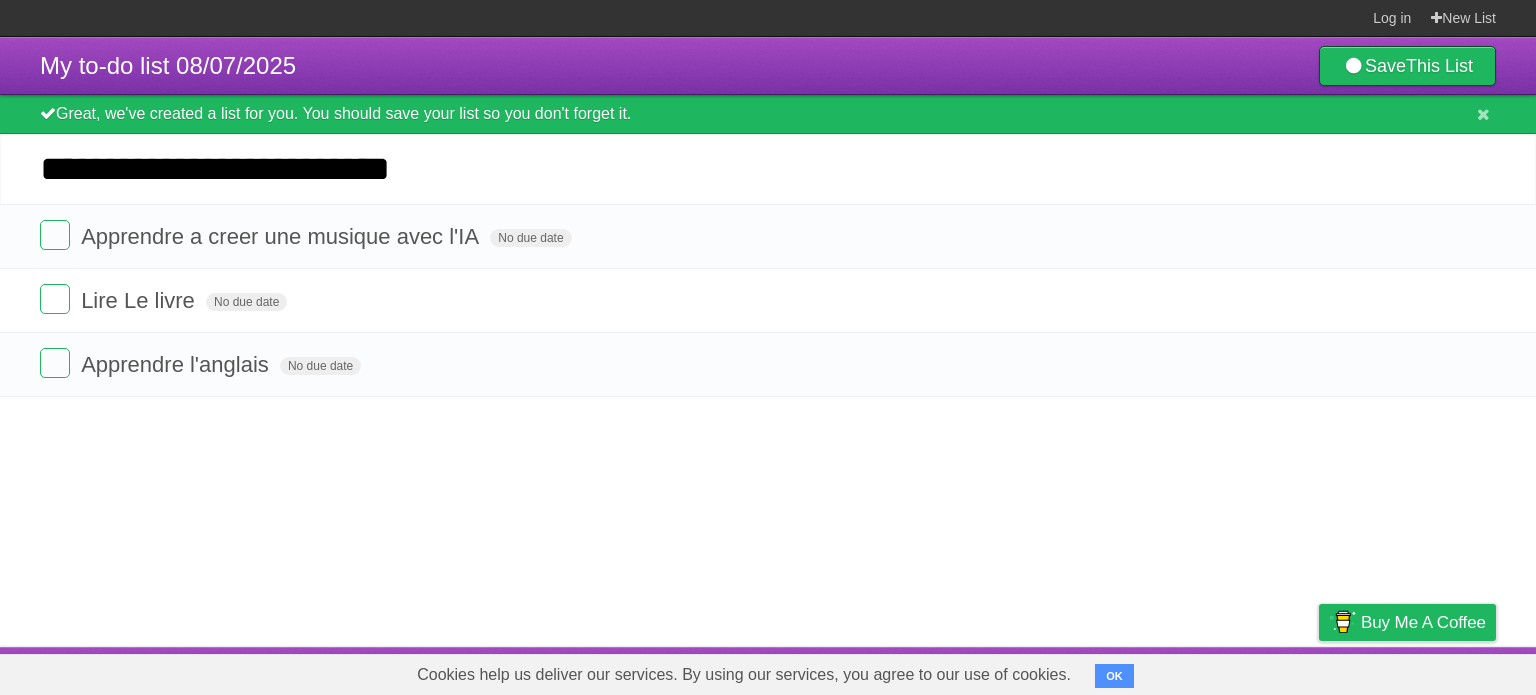 type on "**********" 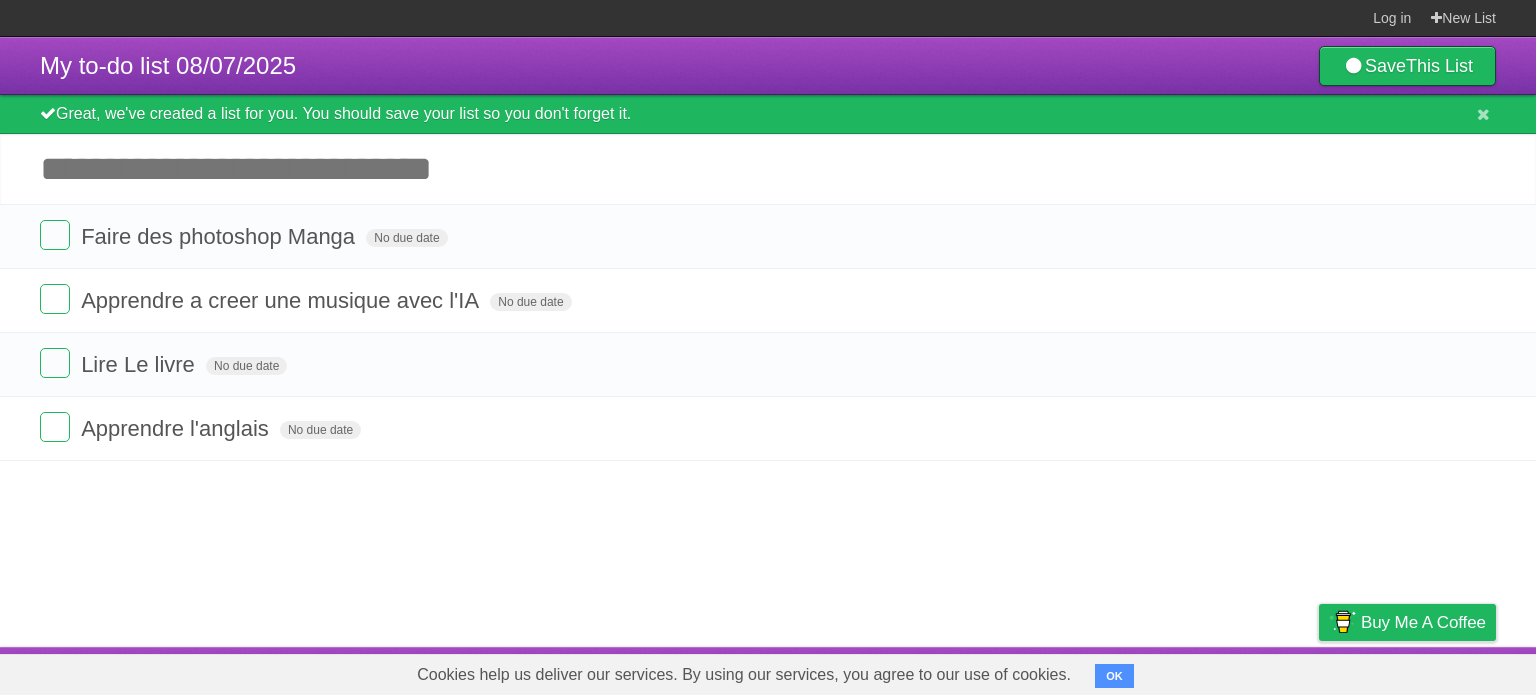 click on "Add another task" at bounding box center [768, 169] 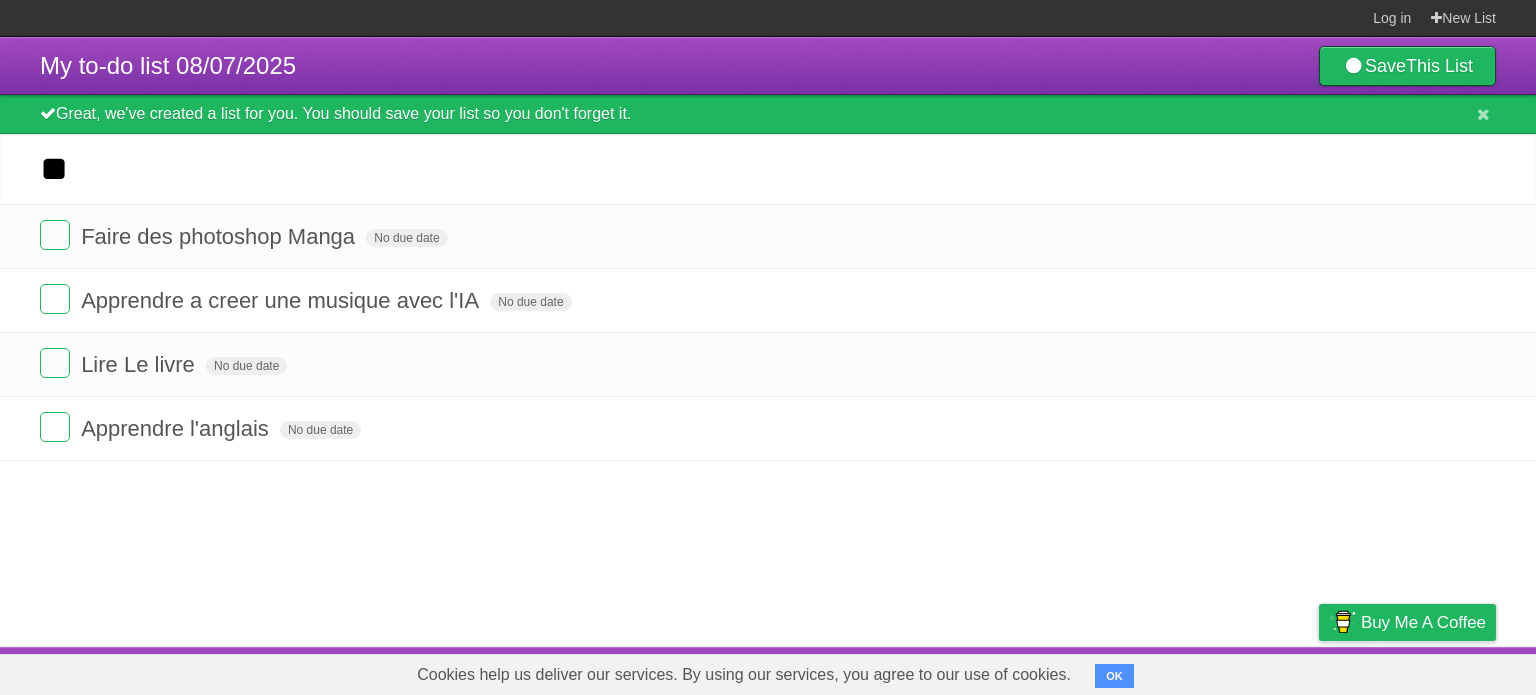 type on "*" 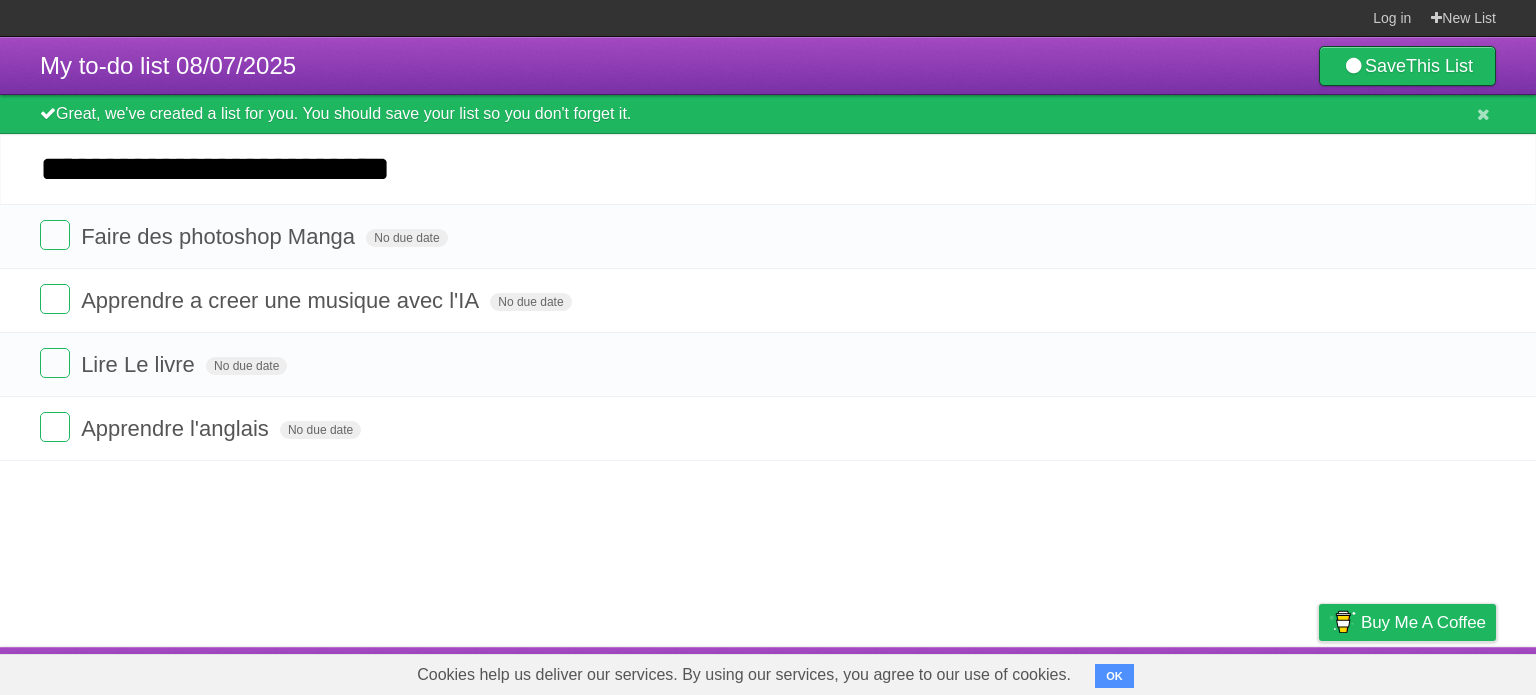 type on "**********" 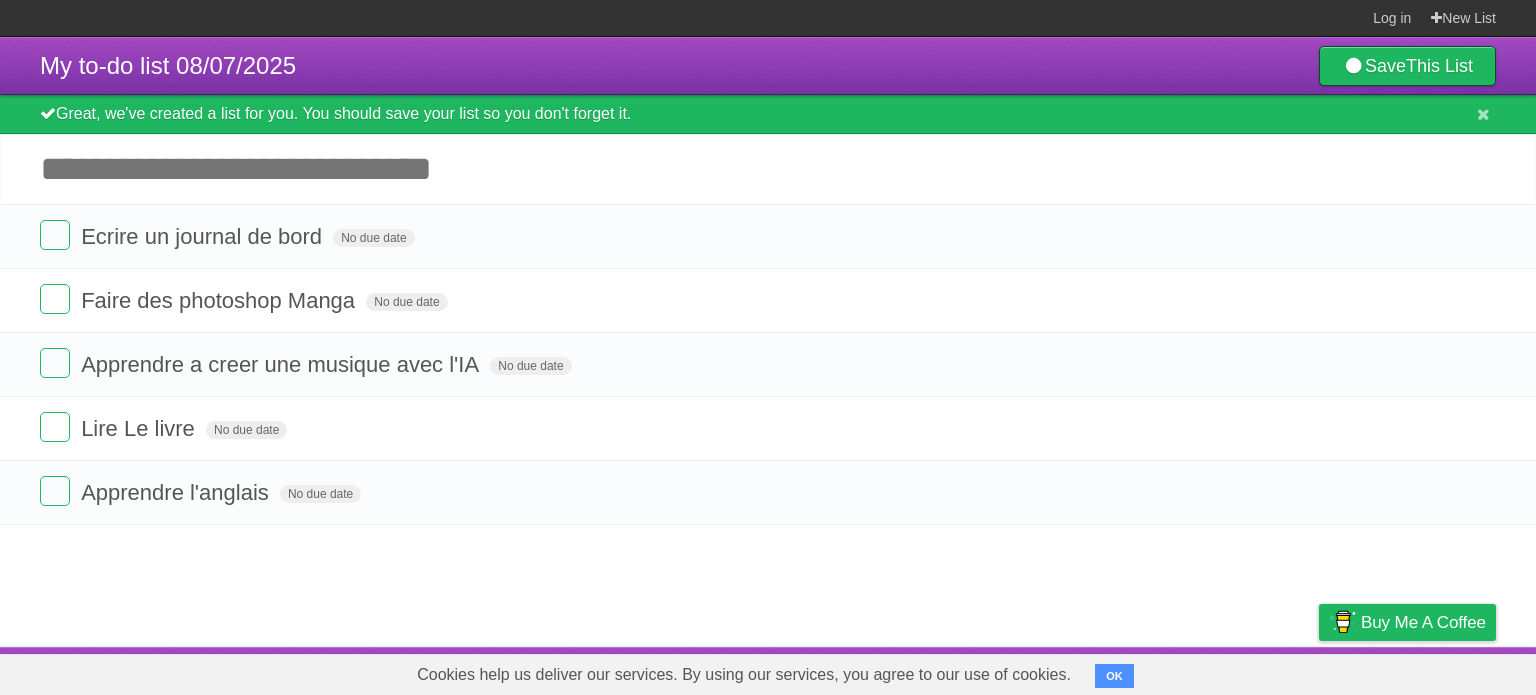 click on "Add another task" at bounding box center (768, 169) 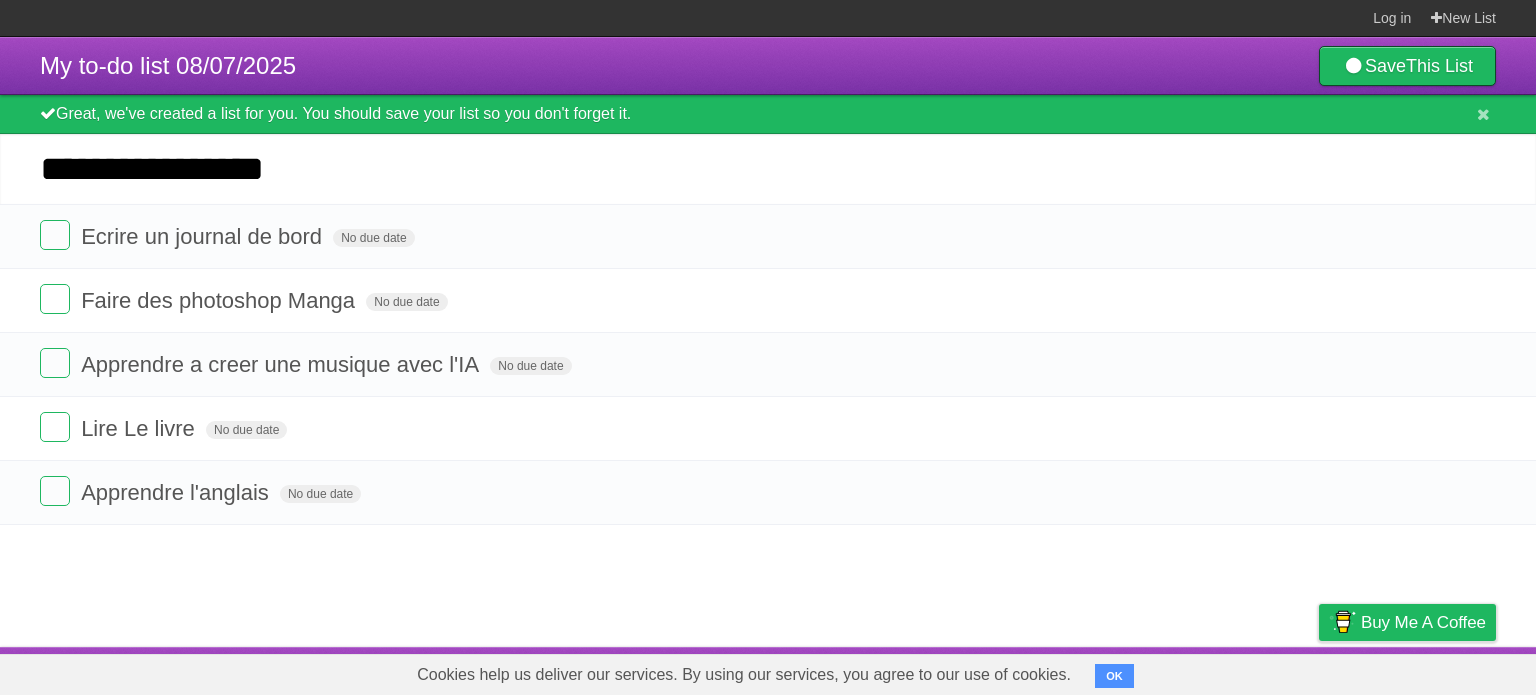 type on "**********" 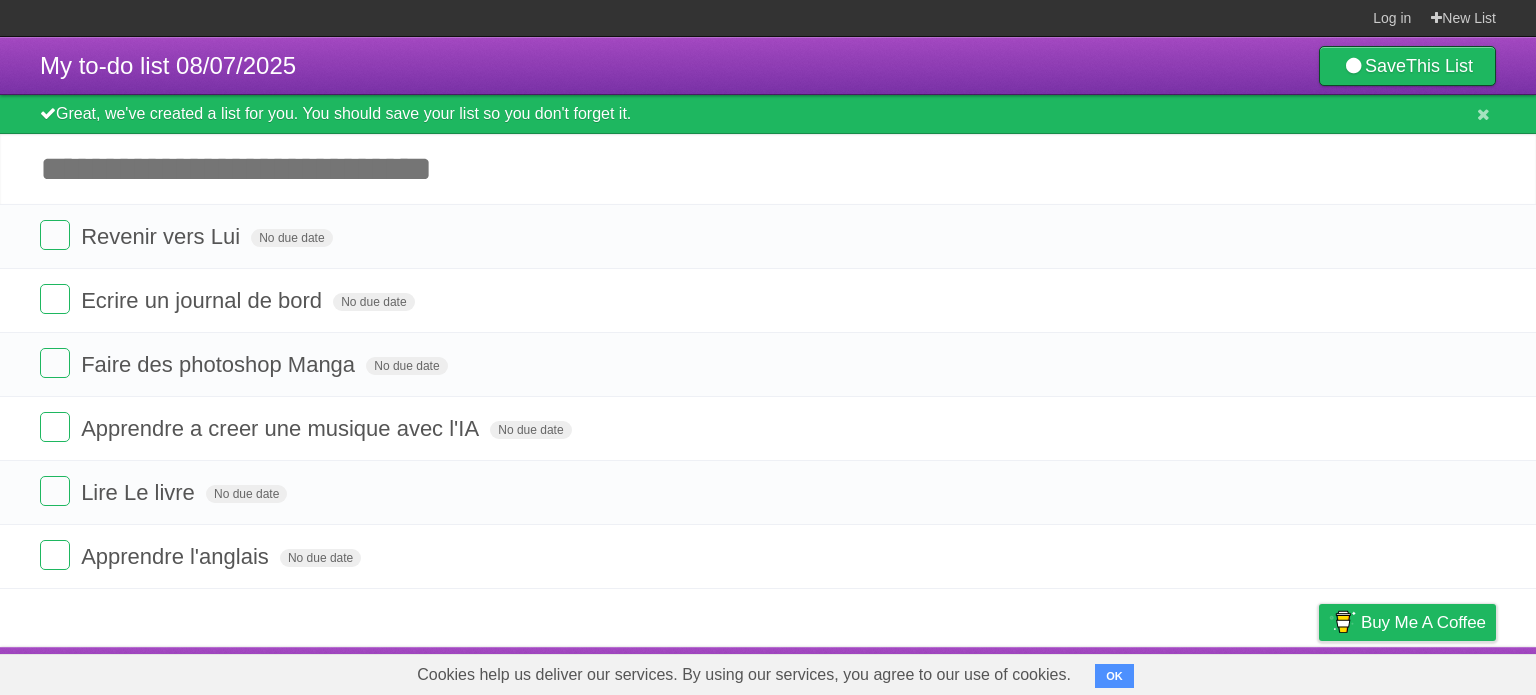 click on "Add another task" at bounding box center [768, 169] 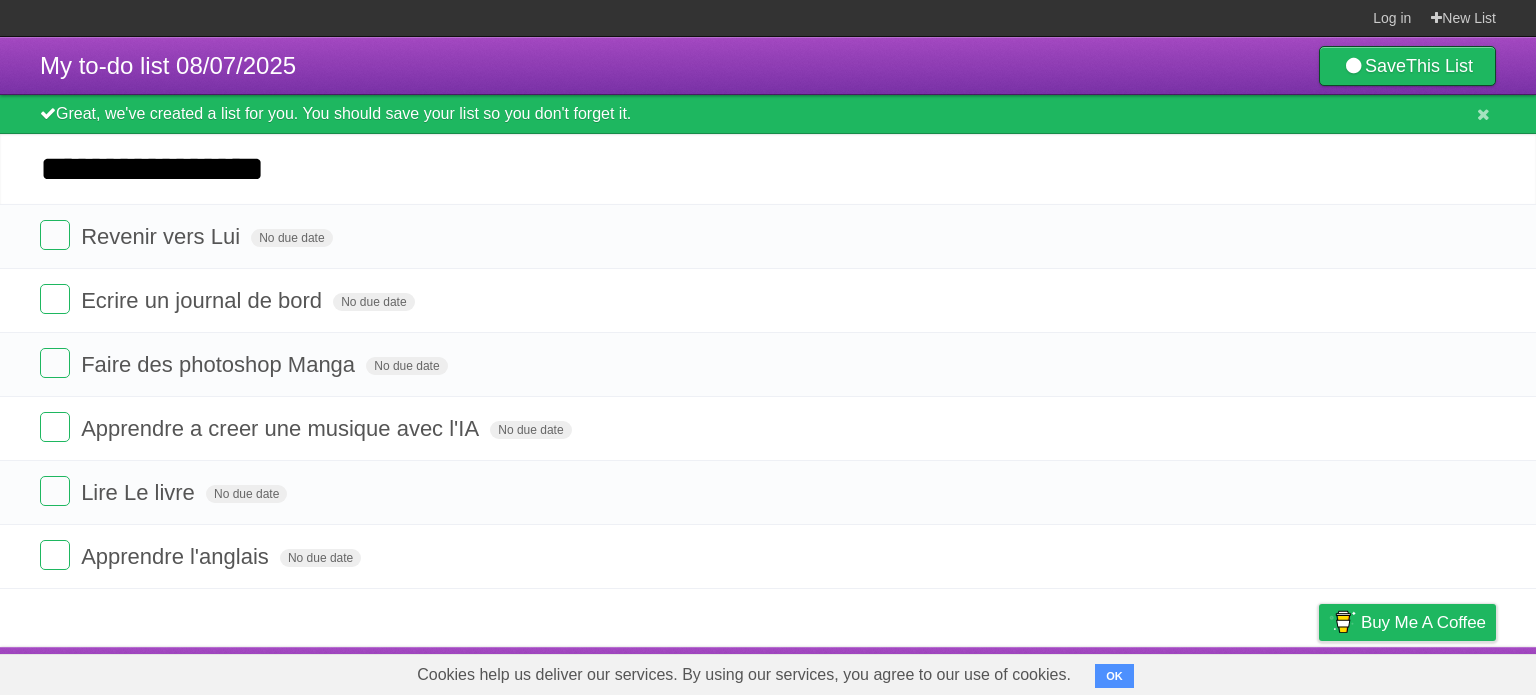type on "**********" 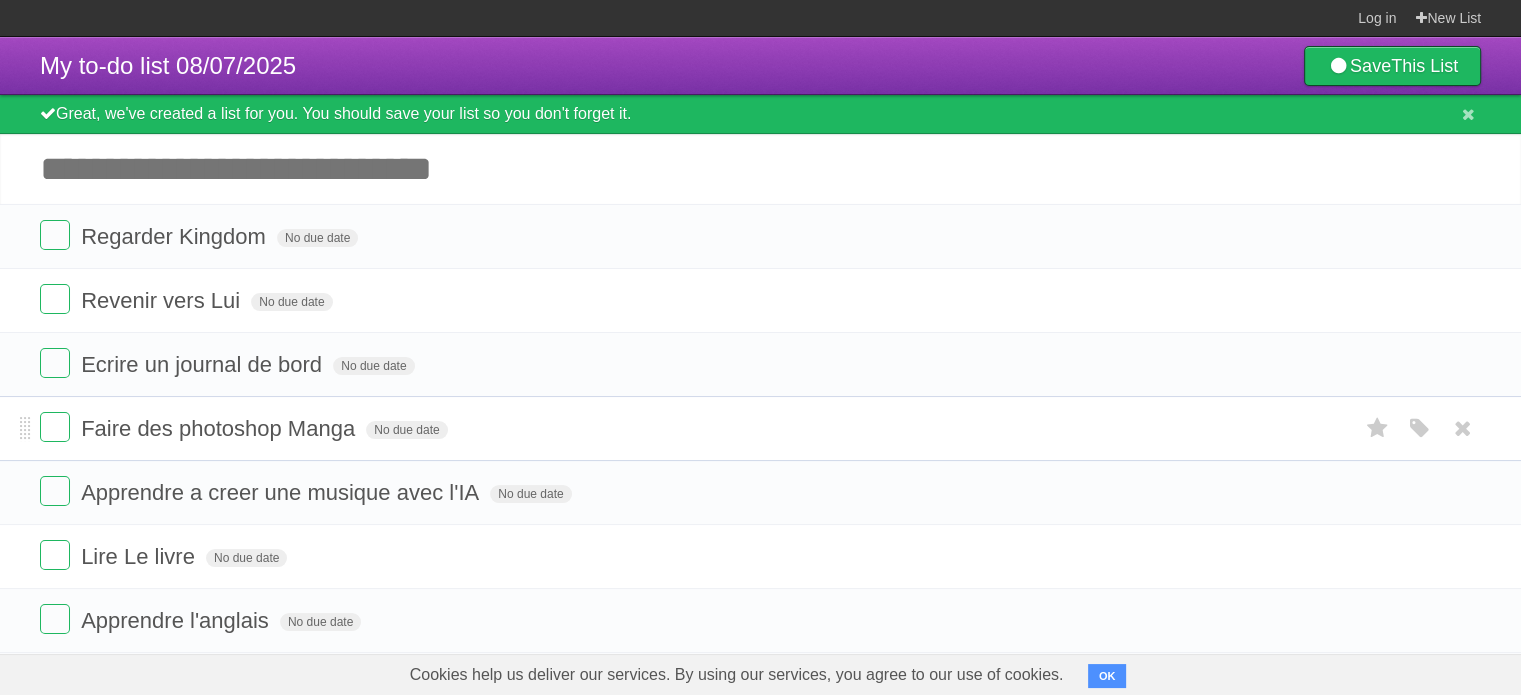 scroll, scrollTop: 25, scrollLeft: 0, axis: vertical 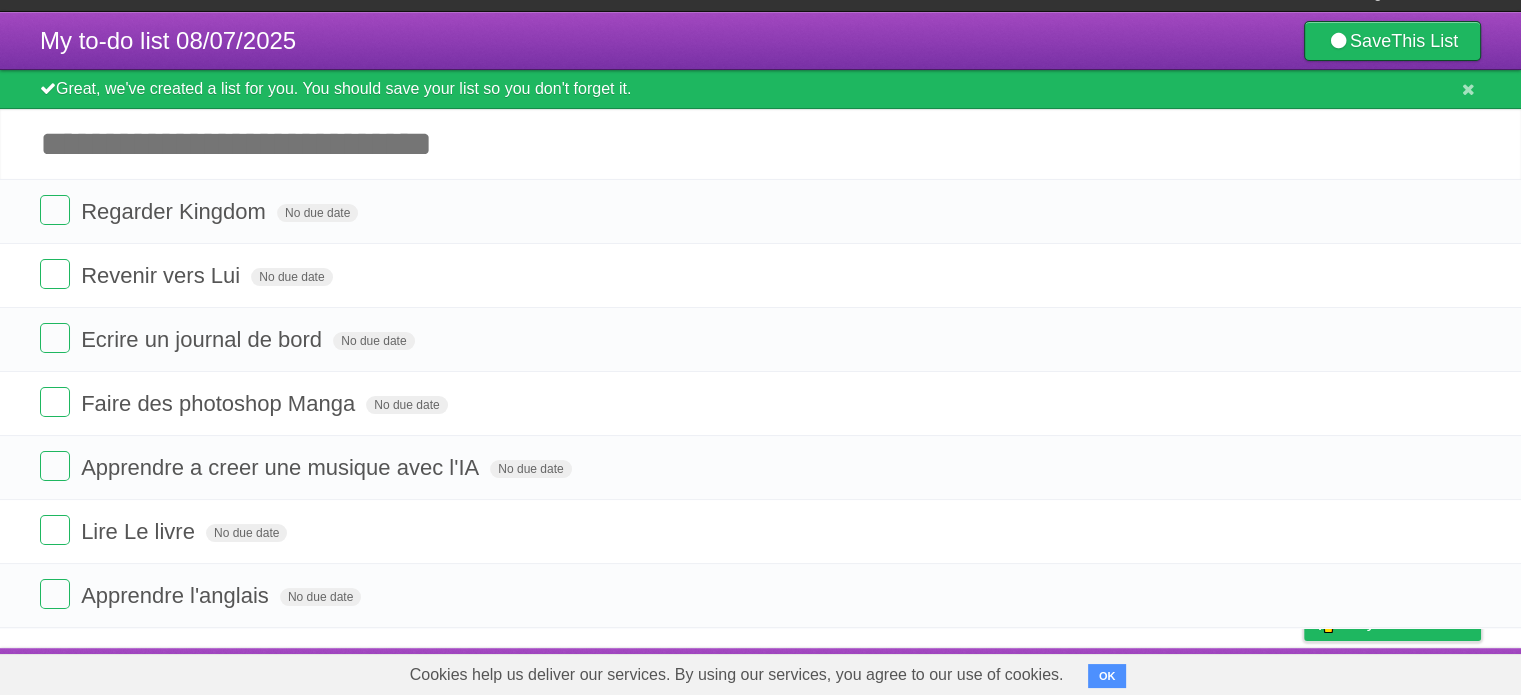 click on "Add another task" at bounding box center (760, 144) 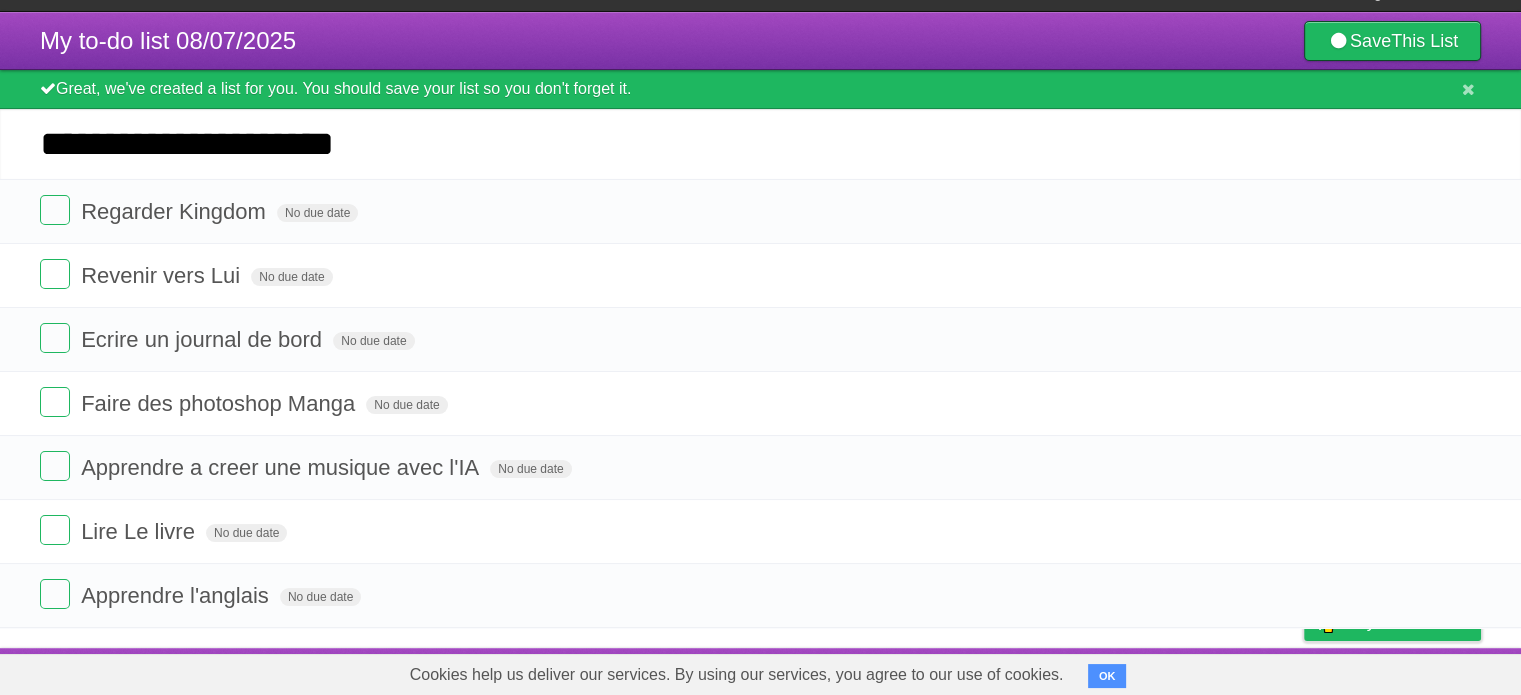 type on "**********" 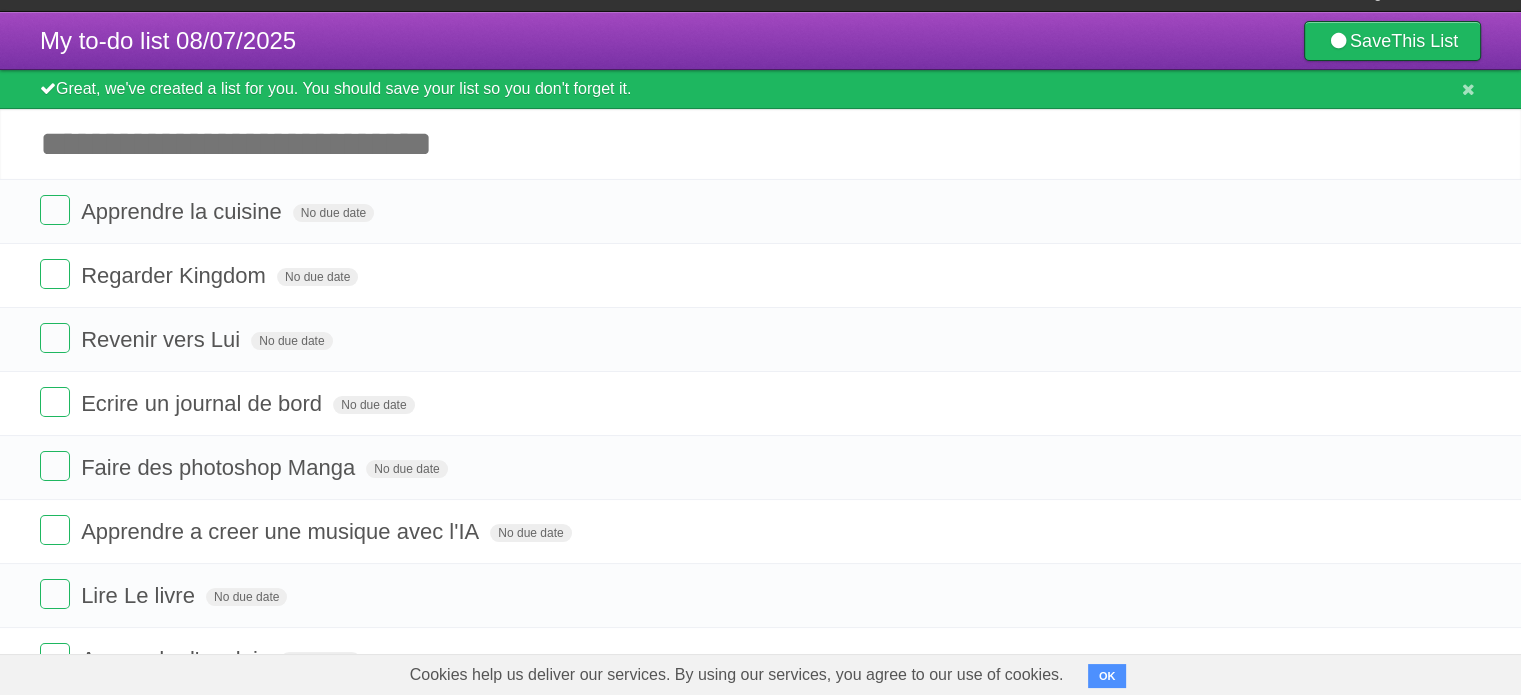 click on "Add another task" at bounding box center (760, 144) 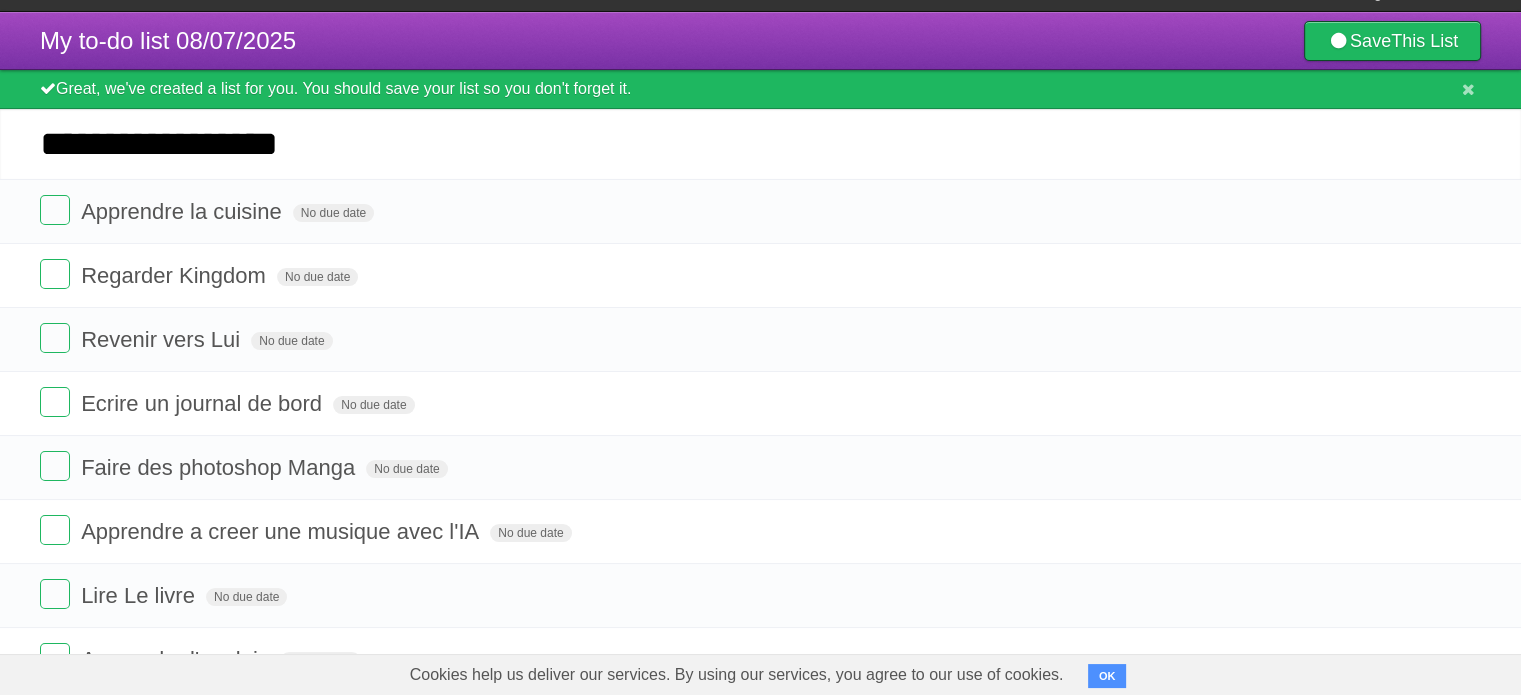 type on "**********" 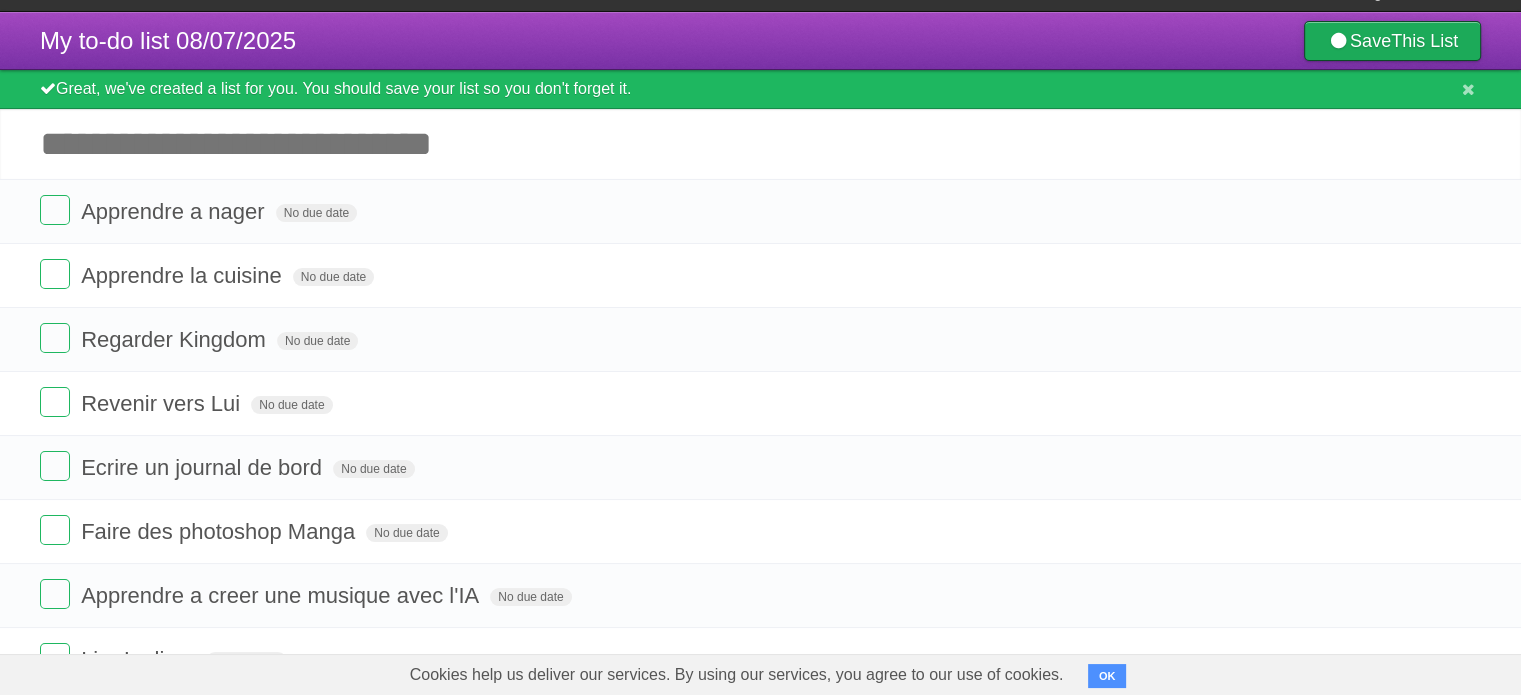 click on "Save  This List" at bounding box center (1392, 41) 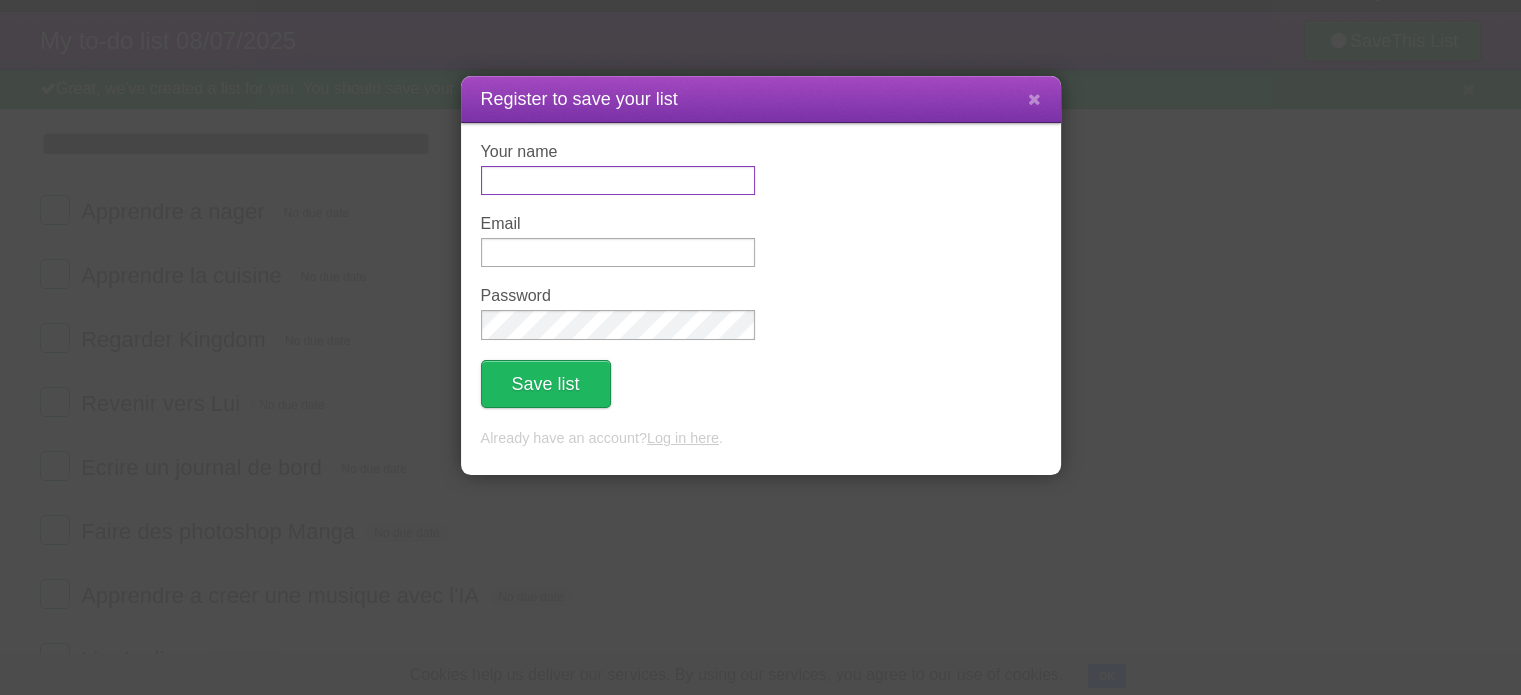 click on "Your name" at bounding box center [618, 180] 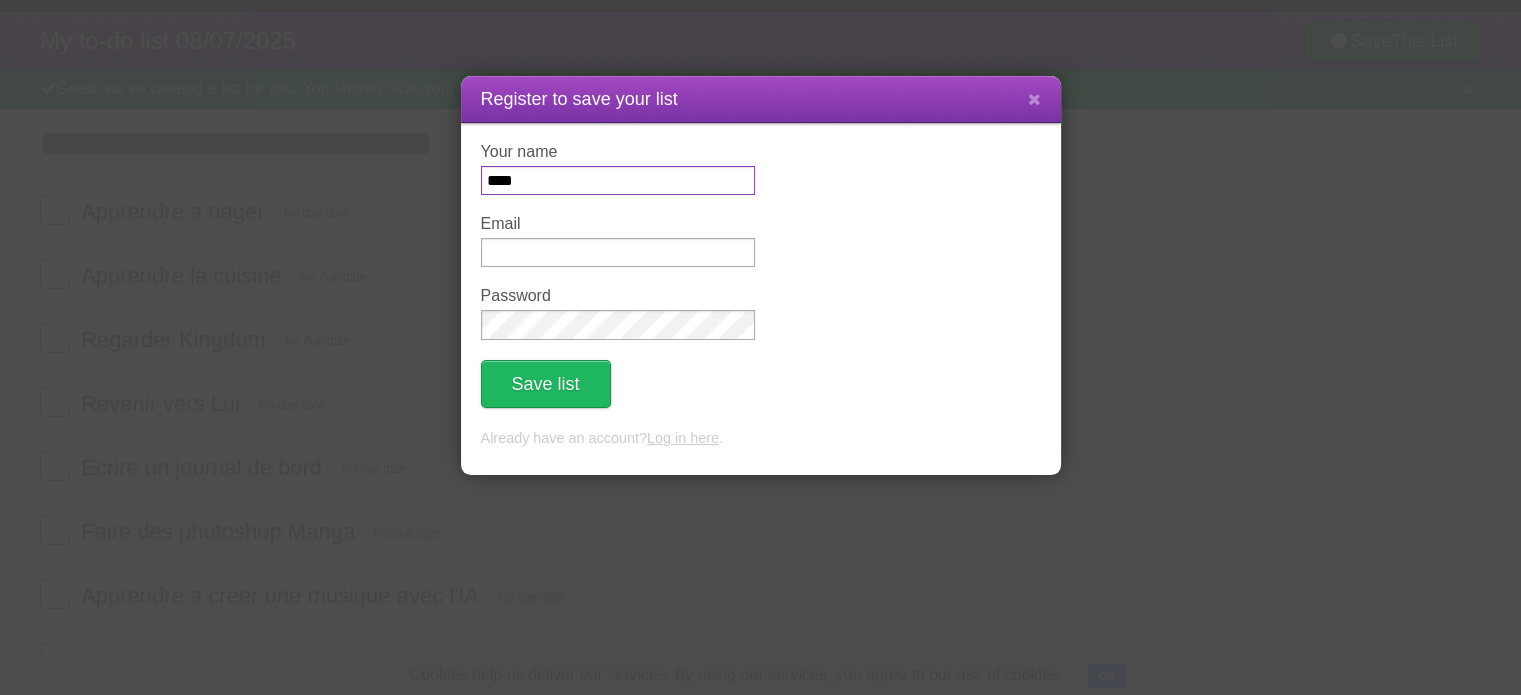 type on "****" 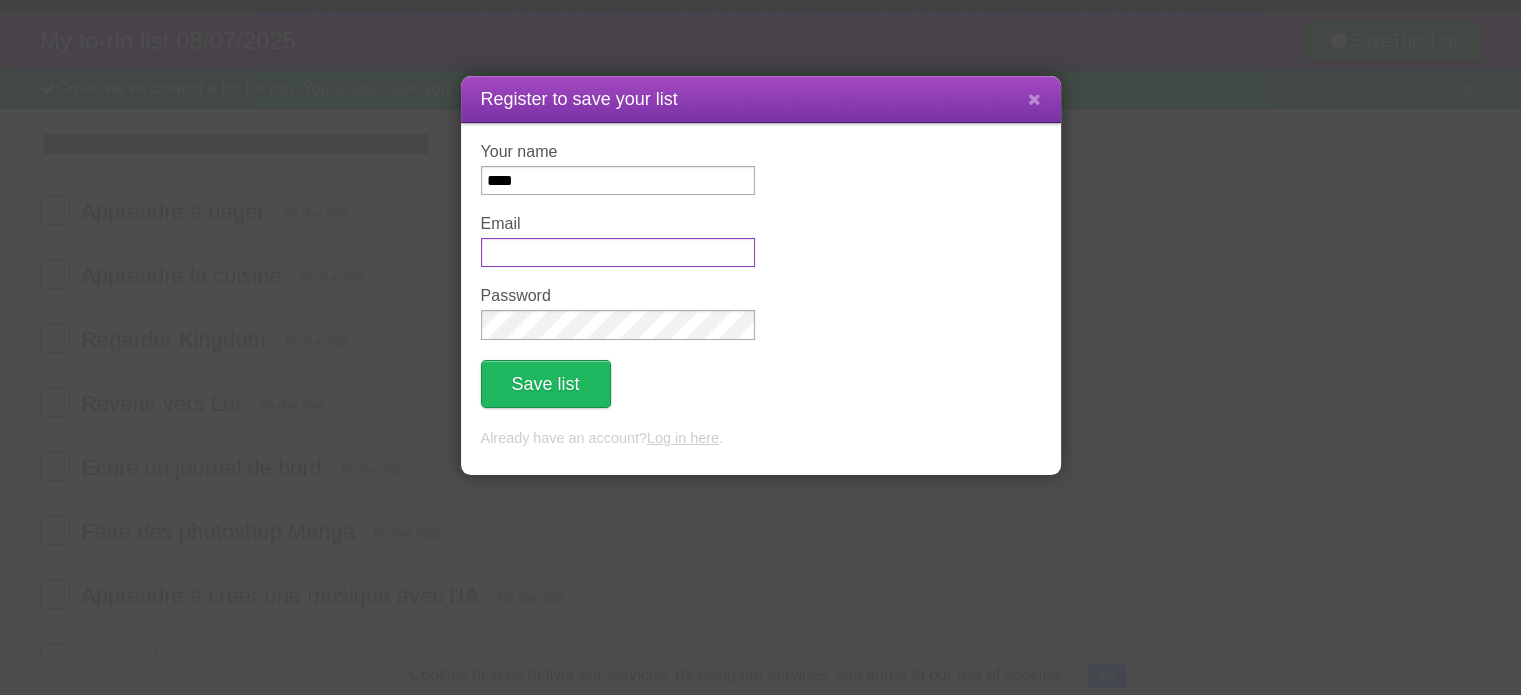 click on "Email" at bounding box center [618, 252] 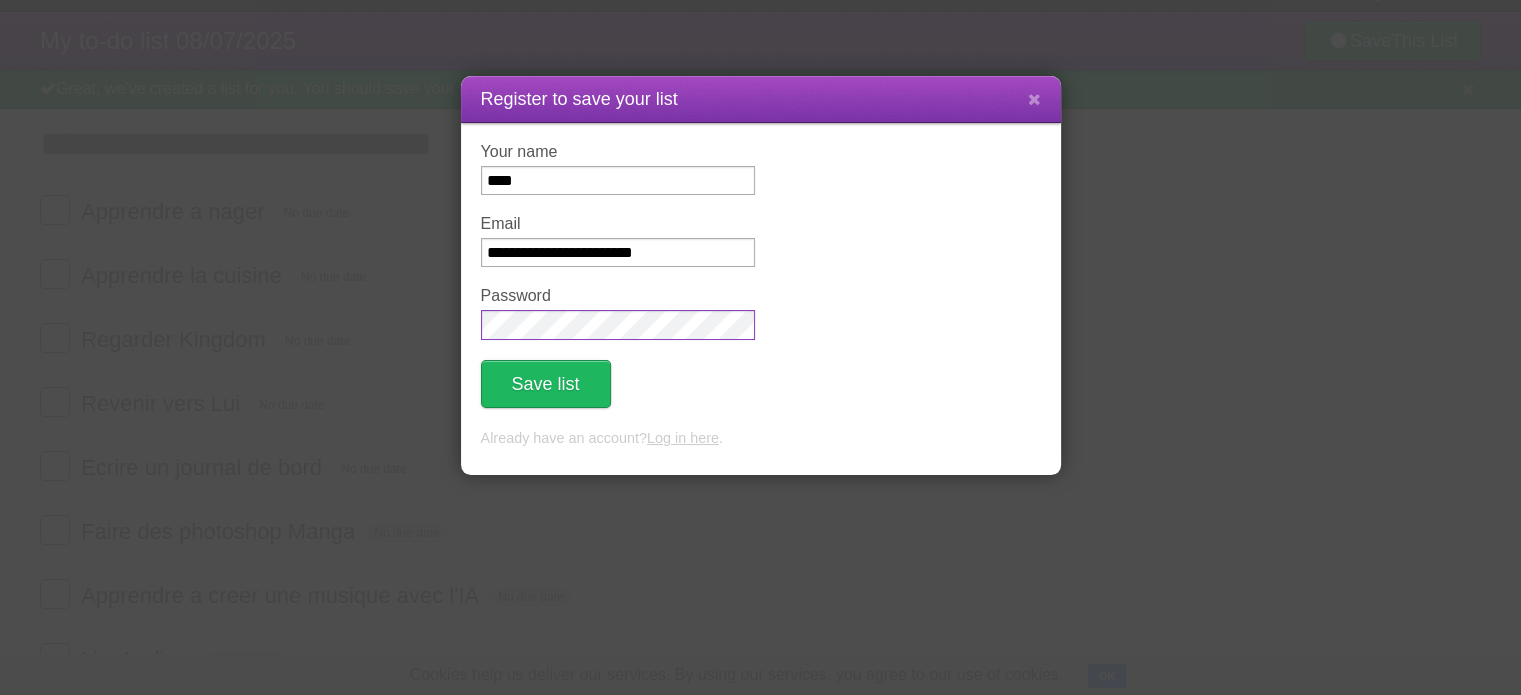 click on "Save list" at bounding box center [546, 384] 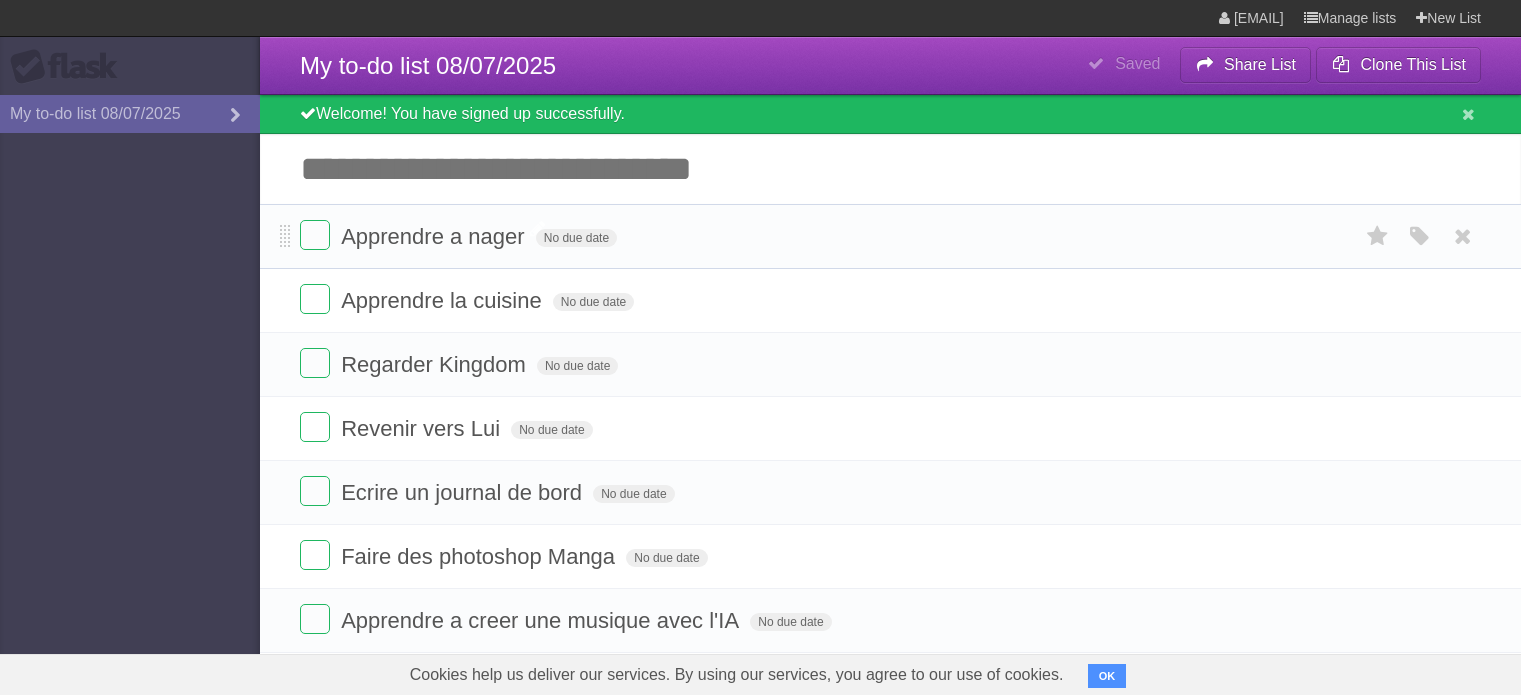 scroll, scrollTop: 0, scrollLeft: 0, axis: both 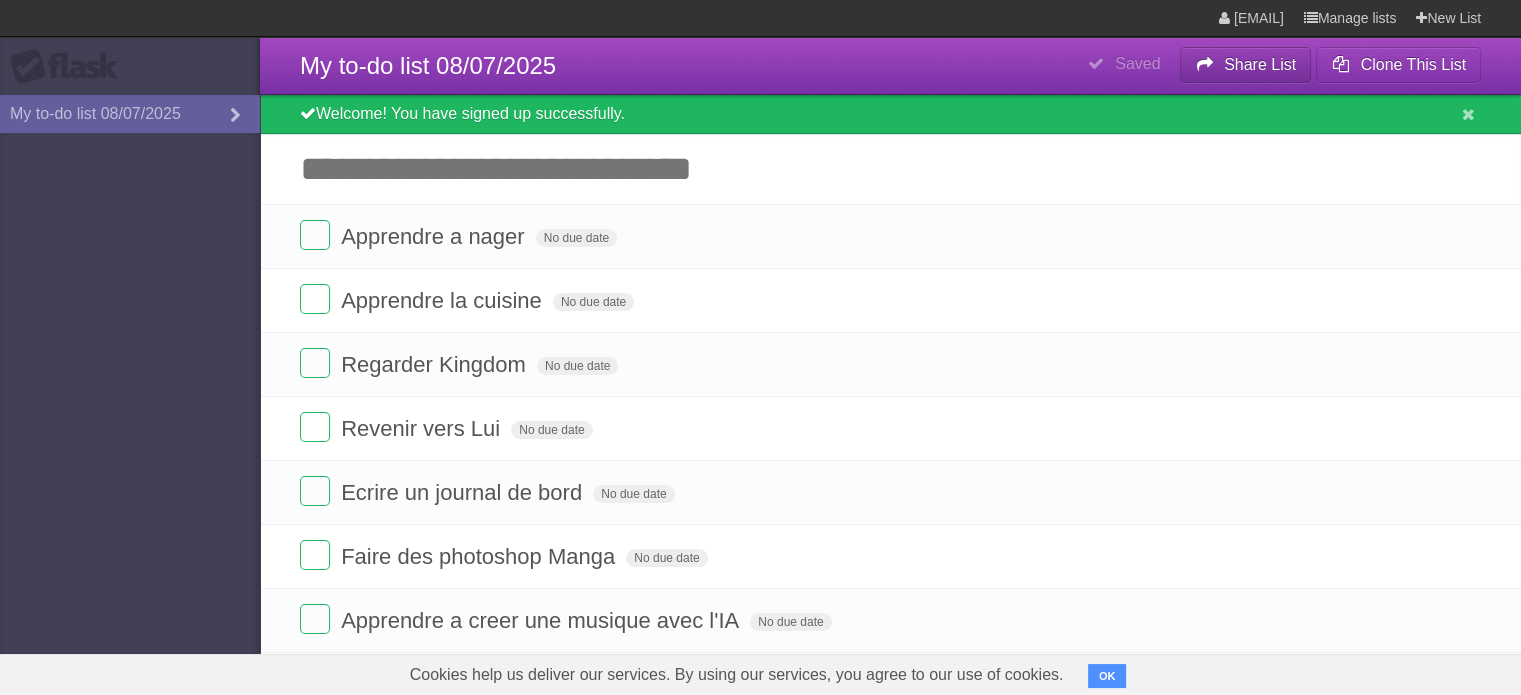 click on "Share List" at bounding box center [1260, 64] 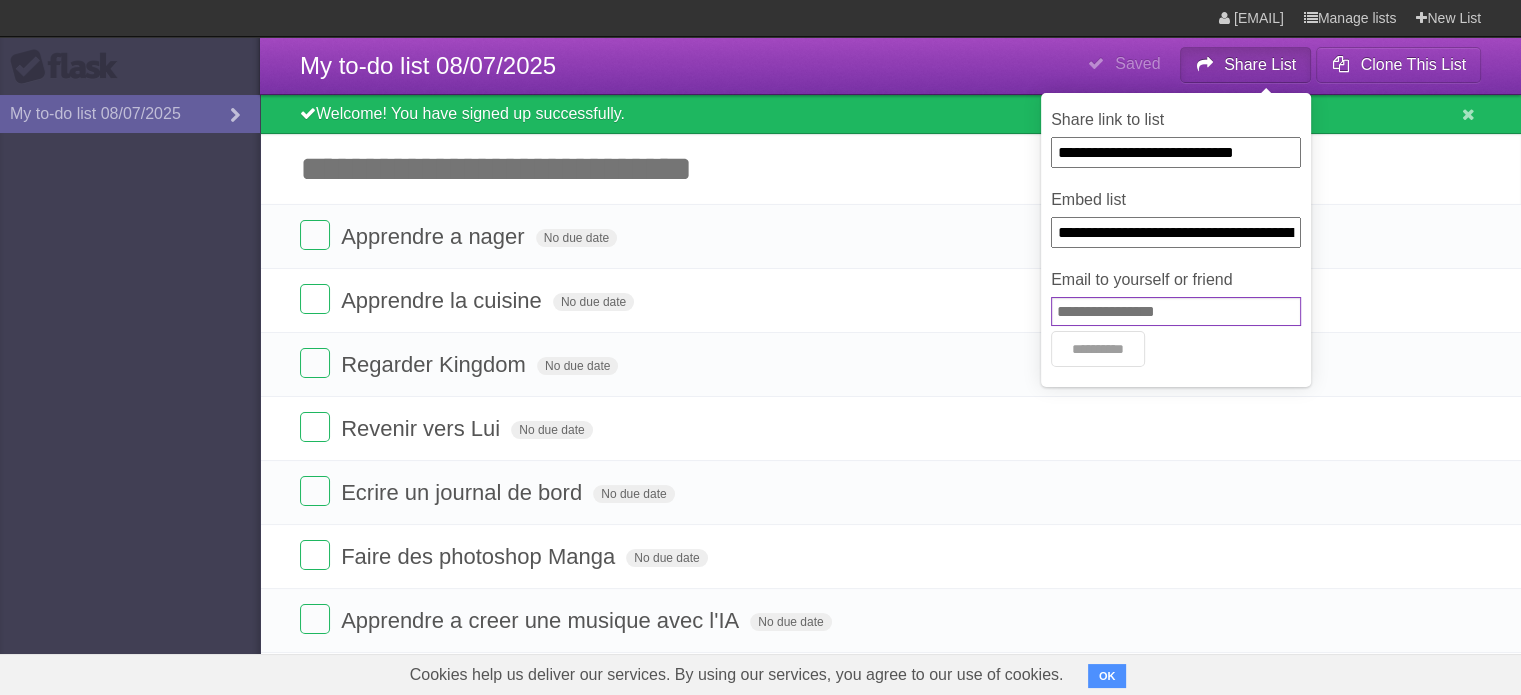 click on "Email to yourself or friend" at bounding box center (1176, 311) 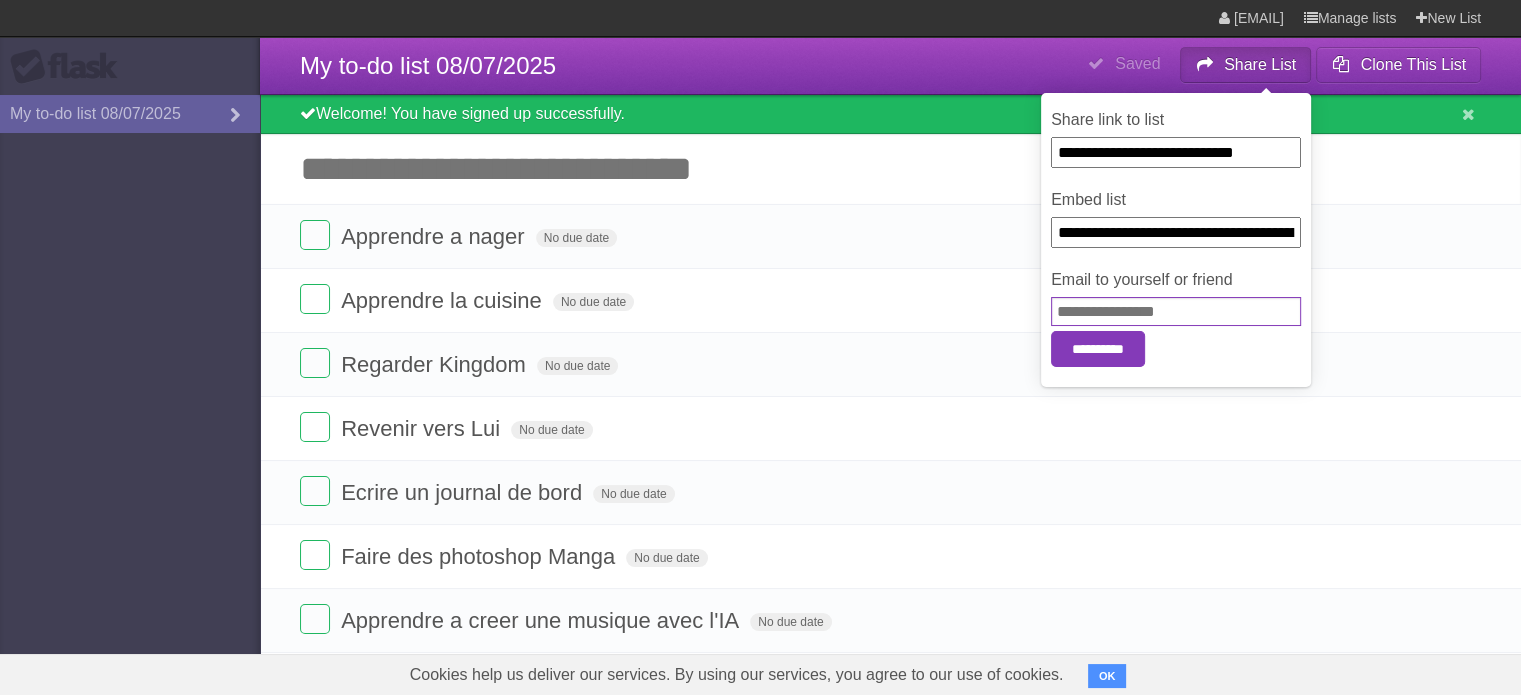 type on "**********" 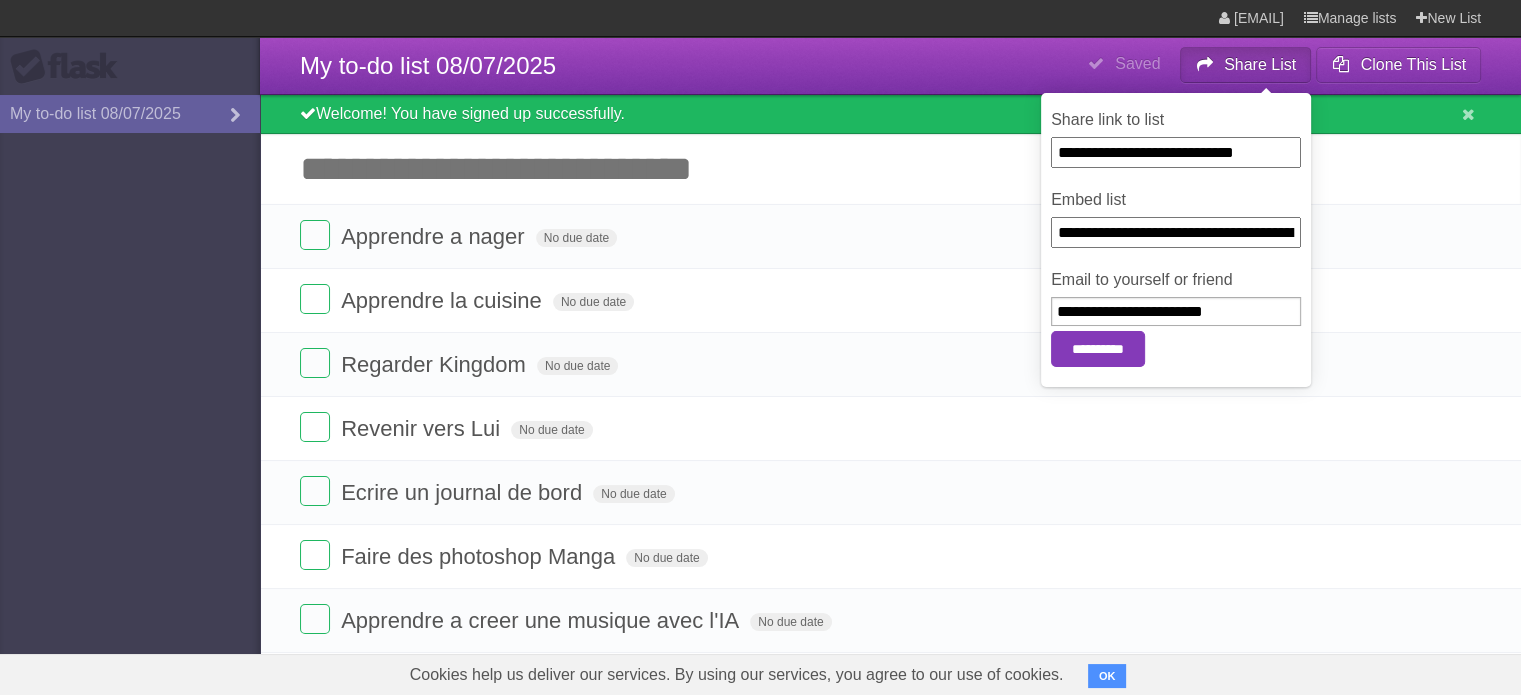 click on "**********" at bounding box center [1098, 349] 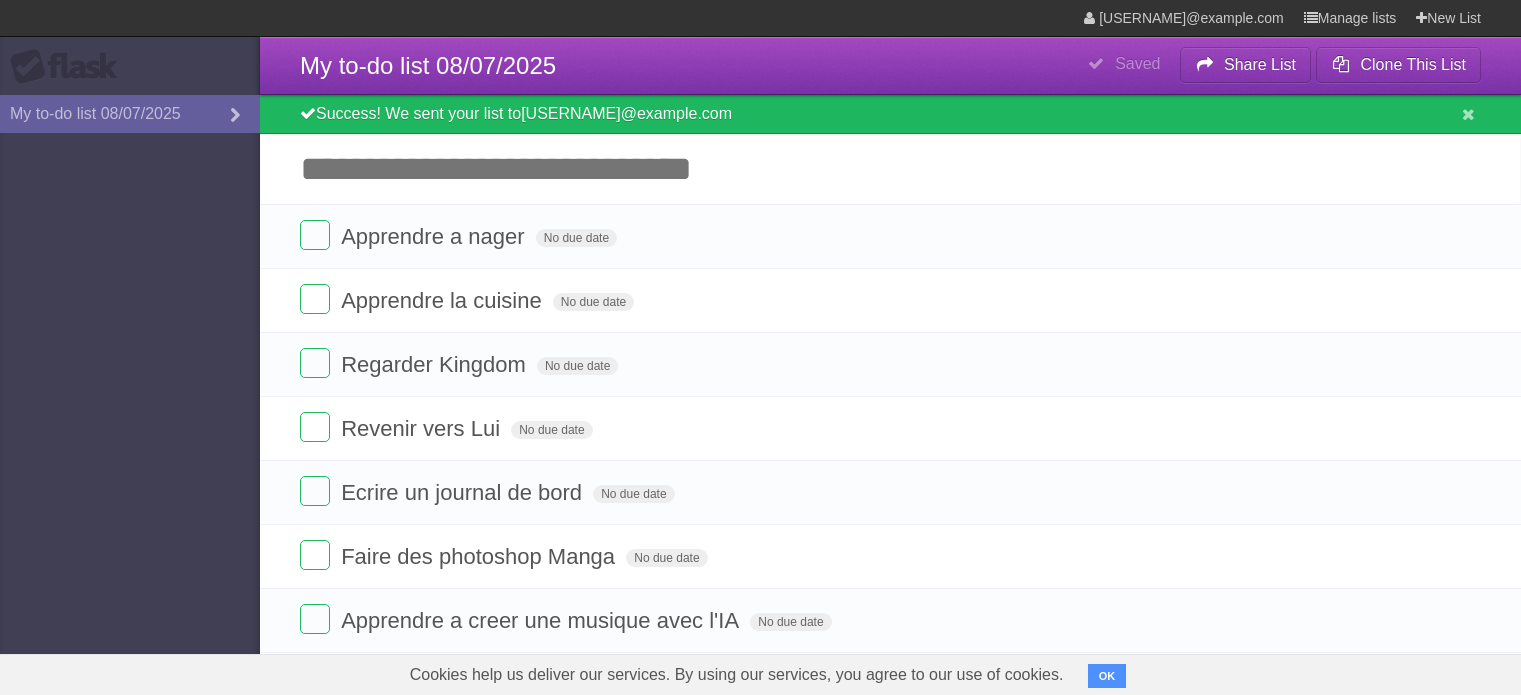 scroll, scrollTop: 0, scrollLeft: 0, axis: both 